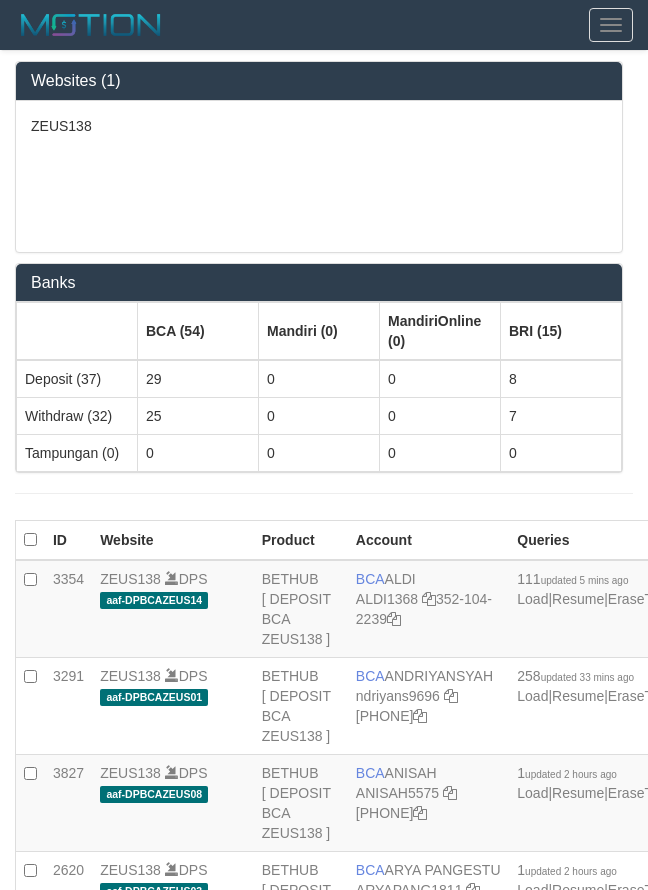 scroll, scrollTop: 4086, scrollLeft: 0, axis: vertical 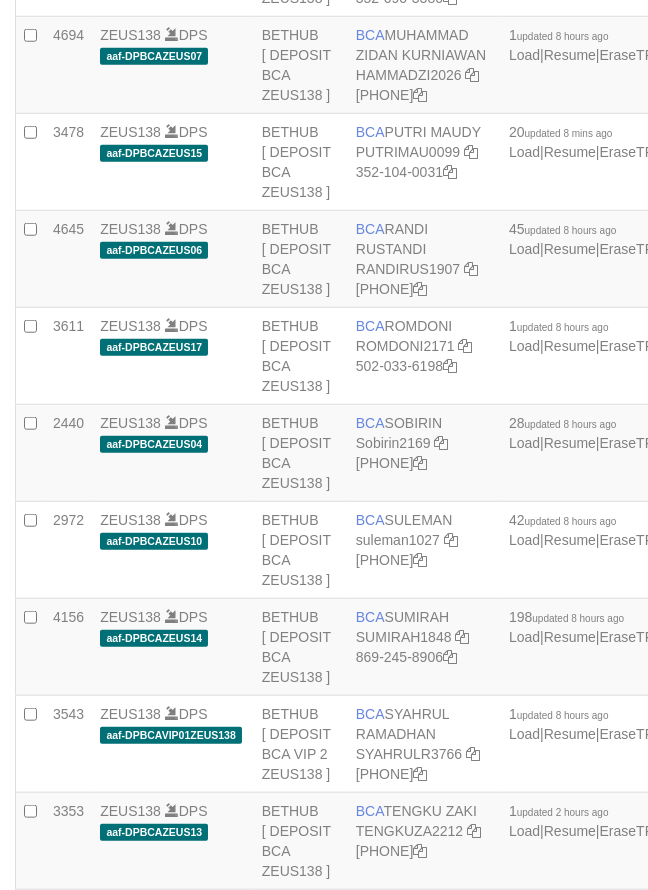 click on "PUTRIMAU0099" at bounding box center (408, 152) 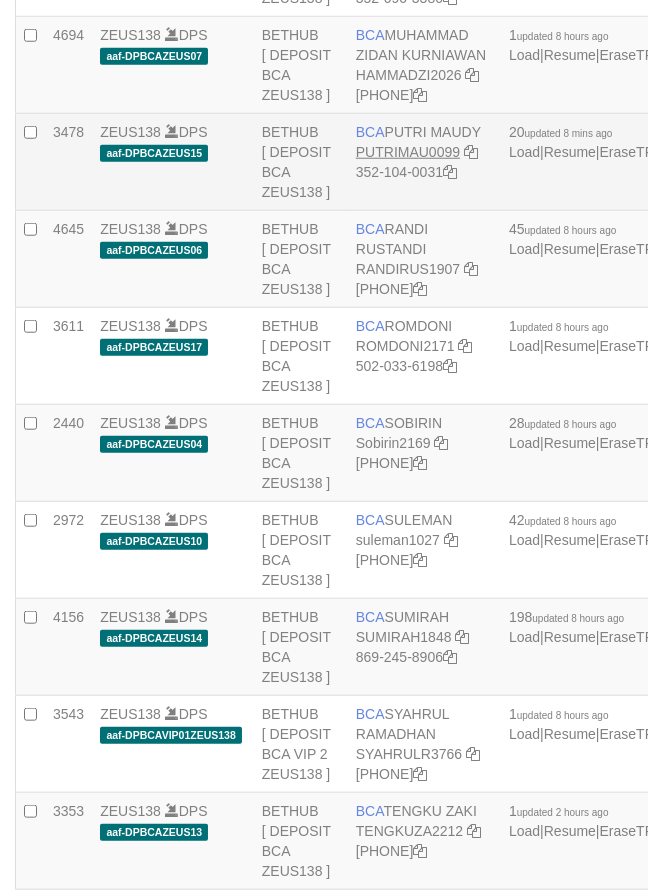 drag, startPoint x: 0, startPoint y: 0, endPoint x: 403, endPoint y: 463, distance: 613.82245 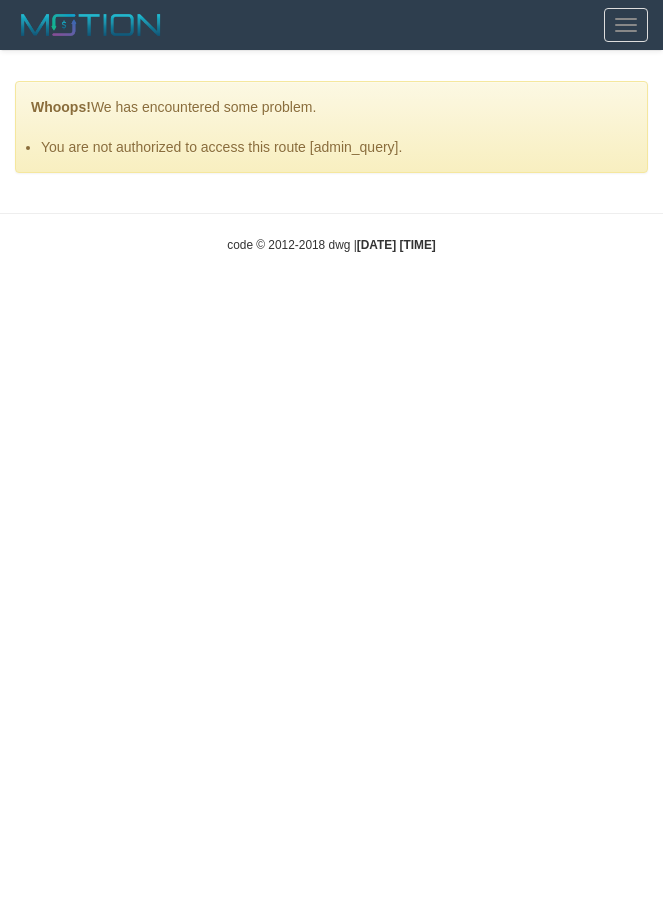 scroll, scrollTop: 0, scrollLeft: 0, axis: both 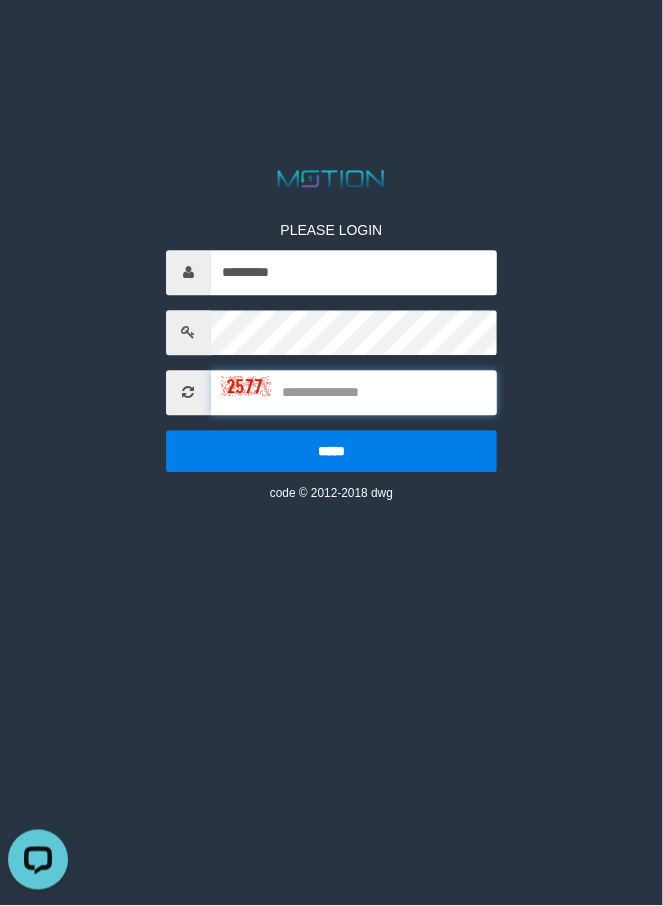 click at bounding box center [354, 392] 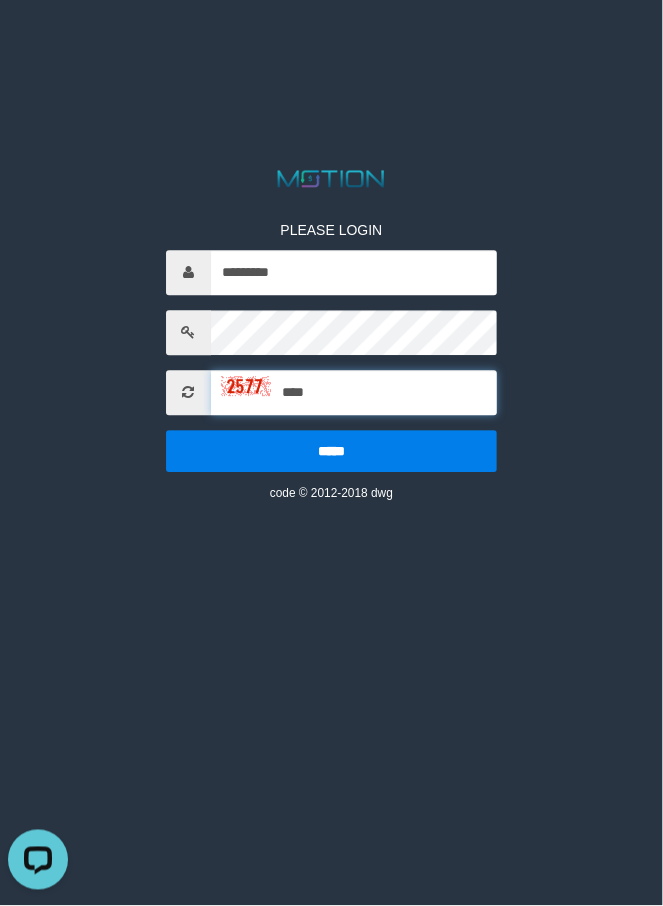 type on "****" 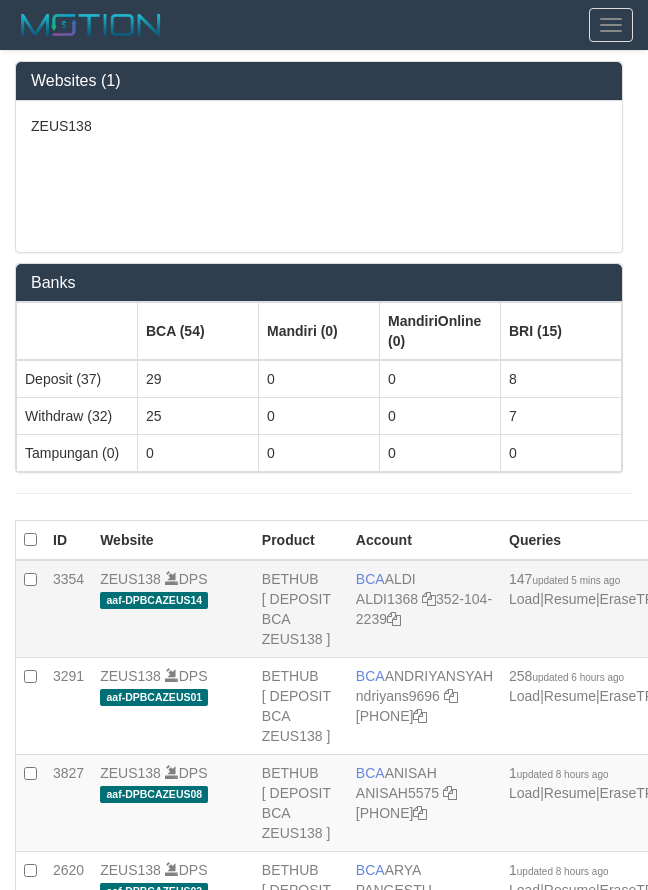 scroll, scrollTop: 0, scrollLeft: 0, axis: both 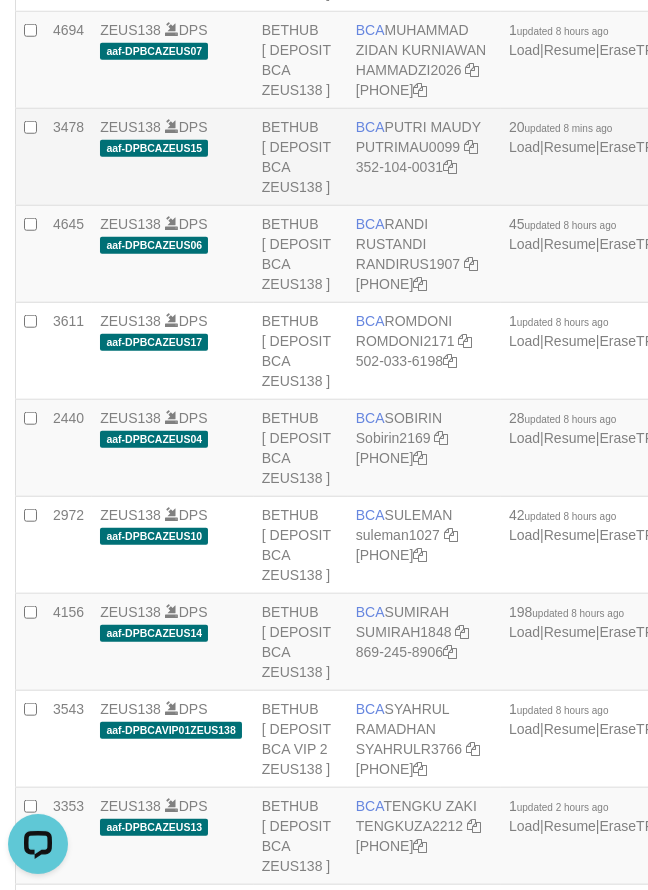 click on "BCA
PUTRI MAUDY
PUTRIMAU0099
352-104-0031" at bounding box center [424, 157] 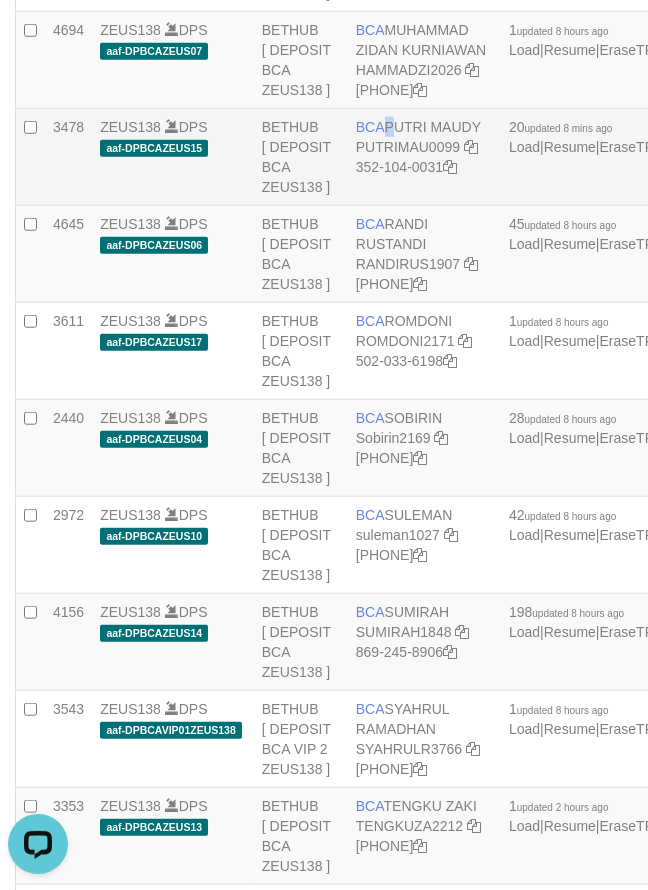 click on "BCA
PUTRI MAUDY
PUTRIMAU0099
352-104-0031" at bounding box center (424, 157) 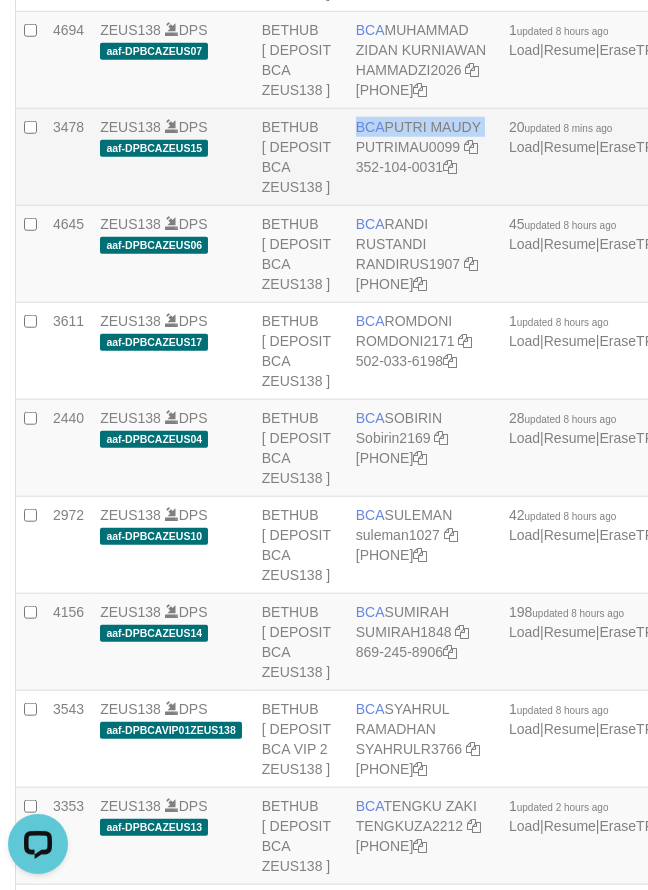click on "BCA
PUTRI MAUDY
PUTRIMAU0099
352-104-0031" at bounding box center [424, 157] 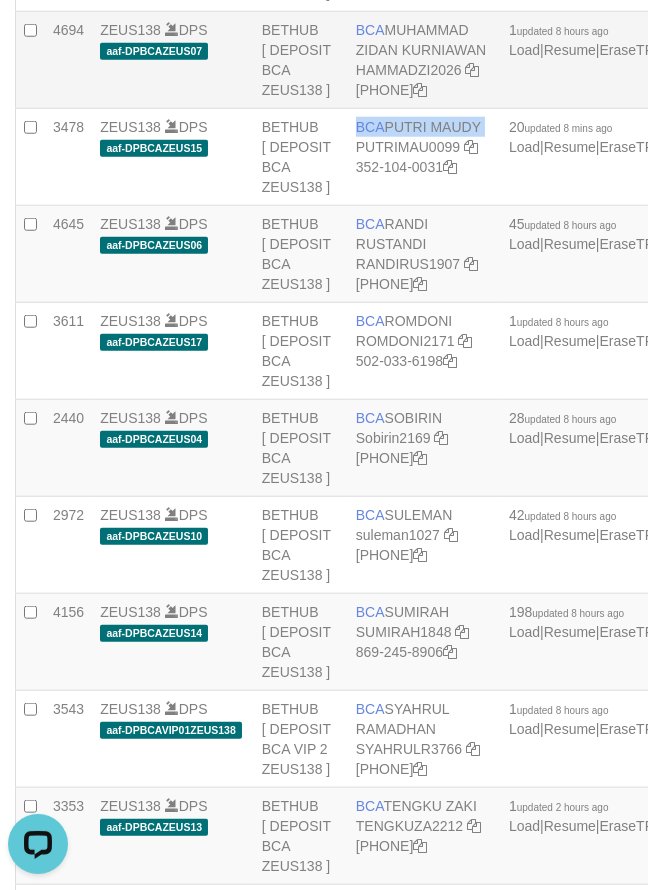 copy on "BCA
PUTRI MAUDY" 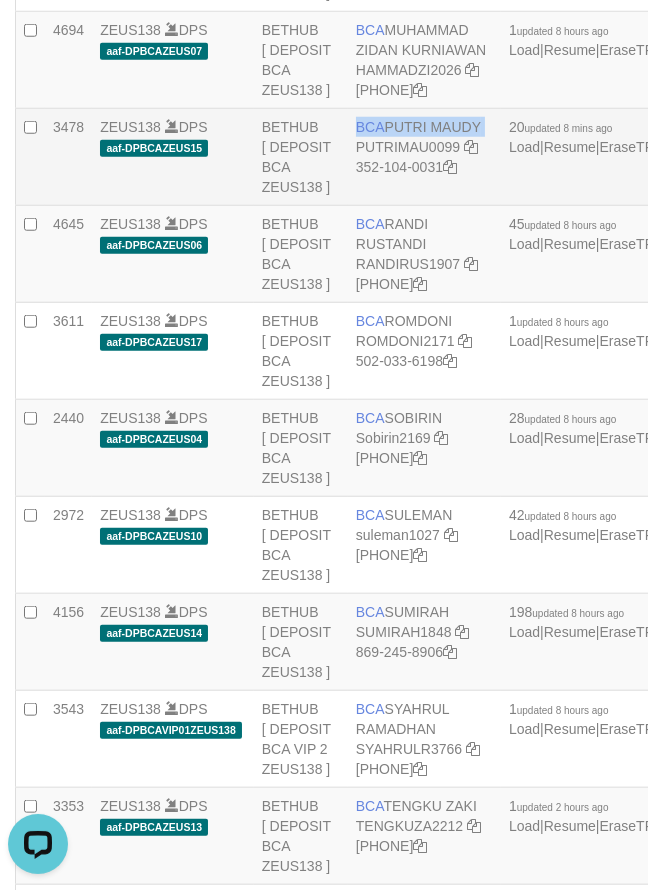 click on "BCA
PUTRI MAUDY
PUTRIMAU0099
352-104-0031" at bounding box center (424, 157) 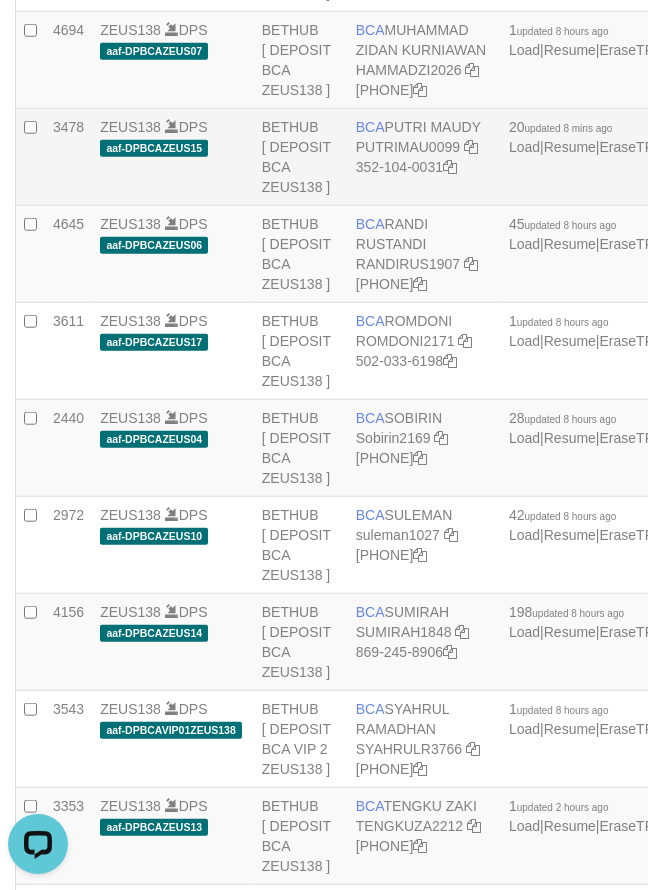 click on "BCA
PUTRI MAUDY
PUTRIMAU0099
352-104-0031" at bounding box center [424, 157] 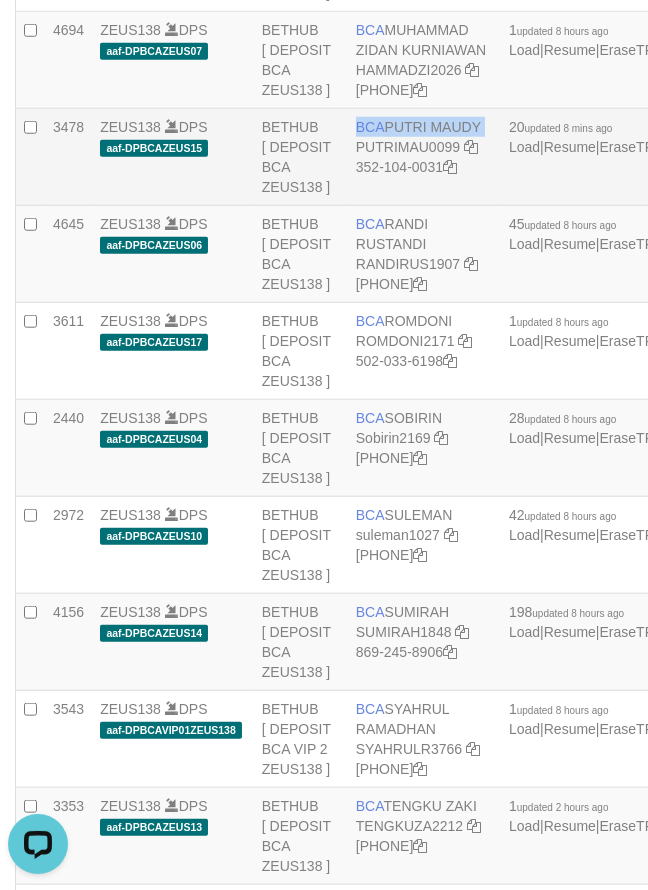 click on "BCA
PUTRI MAUDY
PUTRIMAU0099
352-104-0031" at bounding box center (424, 157) 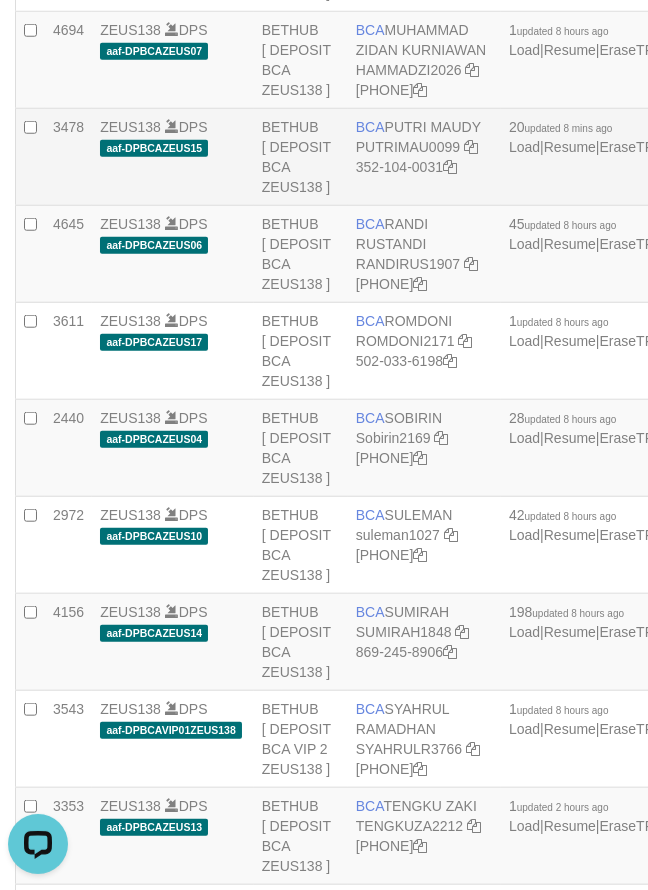 click on "BCA
PUTRI MAUDY
PUTRIMAU0099
352-104-0031" at bounding box center [424, 157] 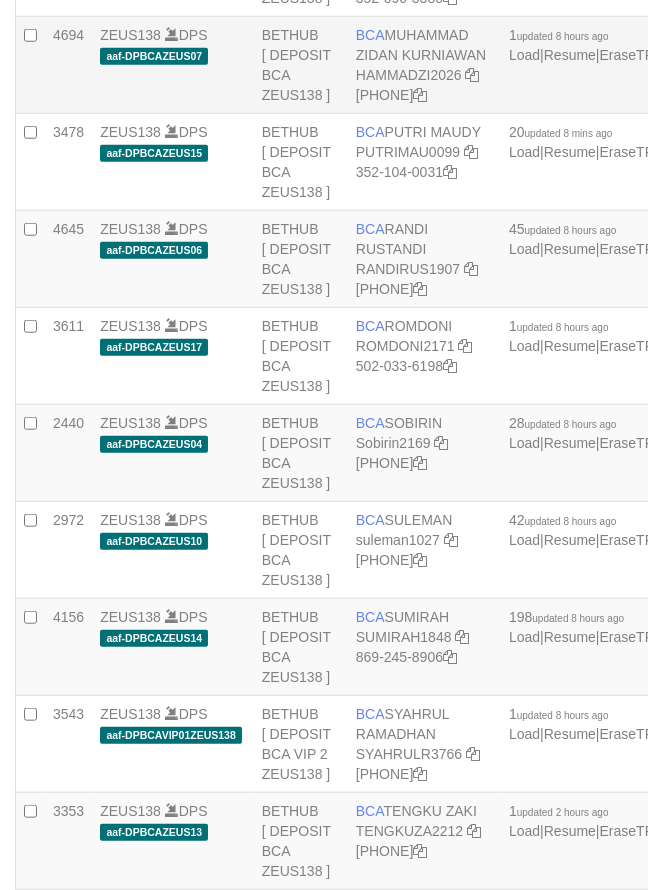 scroll, scrollTop: 2101, scrollLeft: 0, axis: vertical 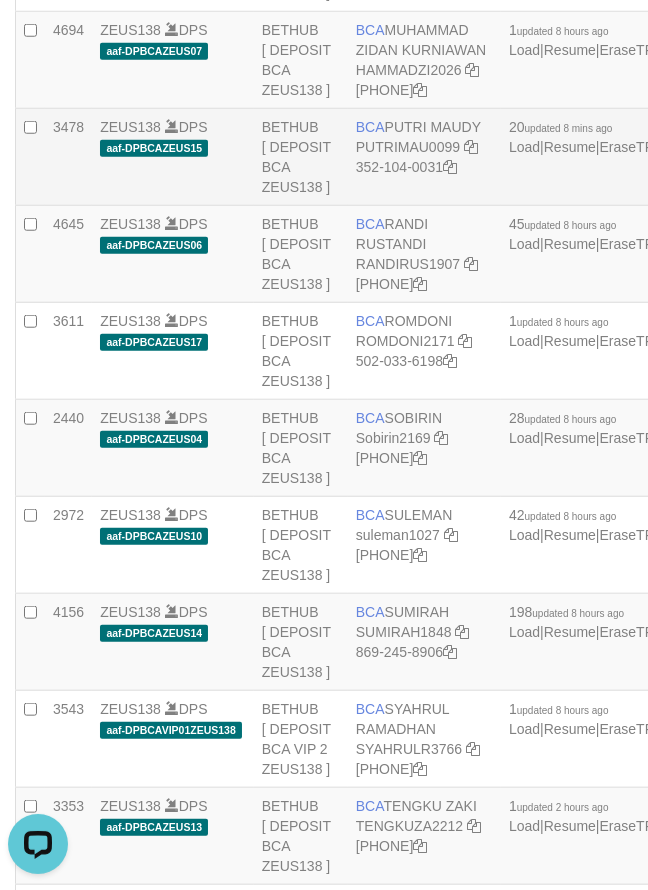 click on "BCA
[FIRST] [LAST]
[PHONE]" at bounding box center [424, 157] 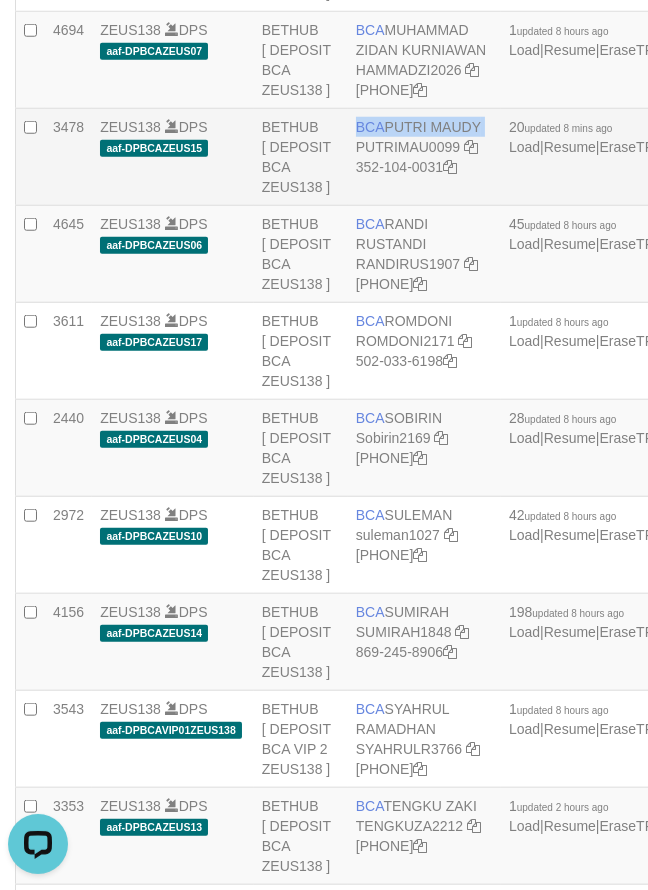 click on "BCA
PUTRI MAUDY
PUTRIMAU0099
352-104-0031" at bounding box center (424, 157) 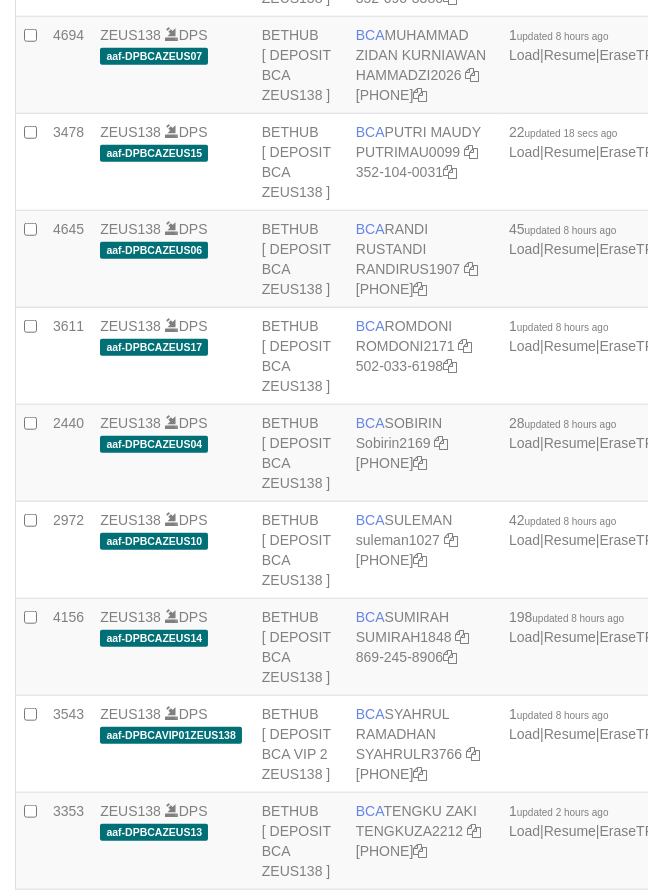 scroll, scrollTop: 2101, scrollLeft: 0, axis: vertical 